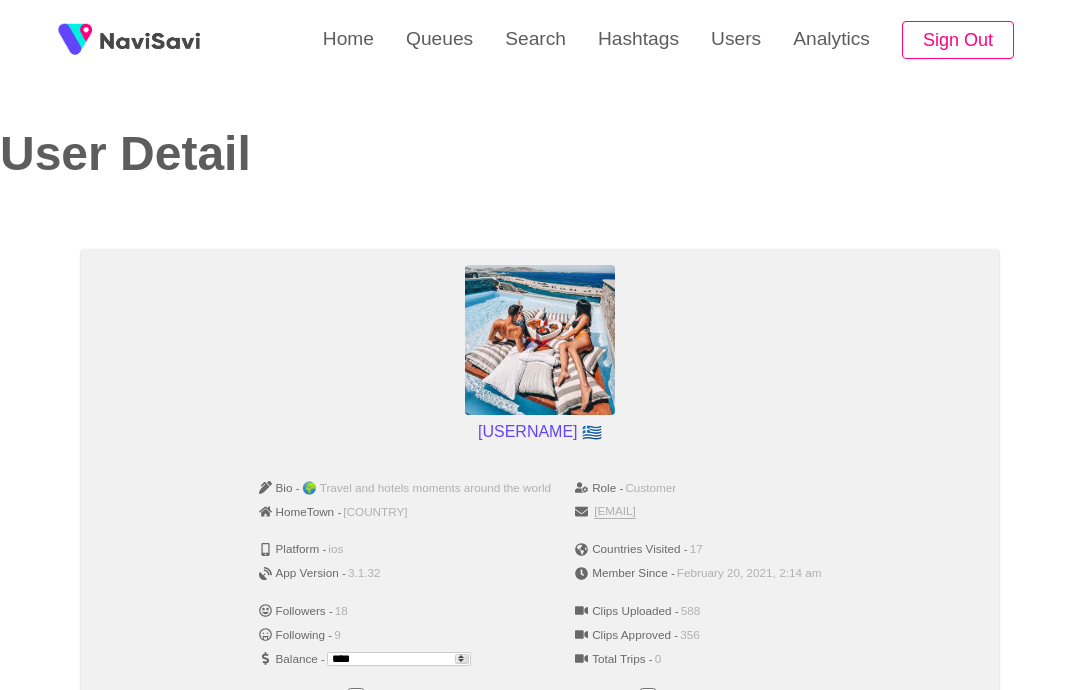 scroll, scrollTop: 756, scrollLeft: 0, axis: vertical 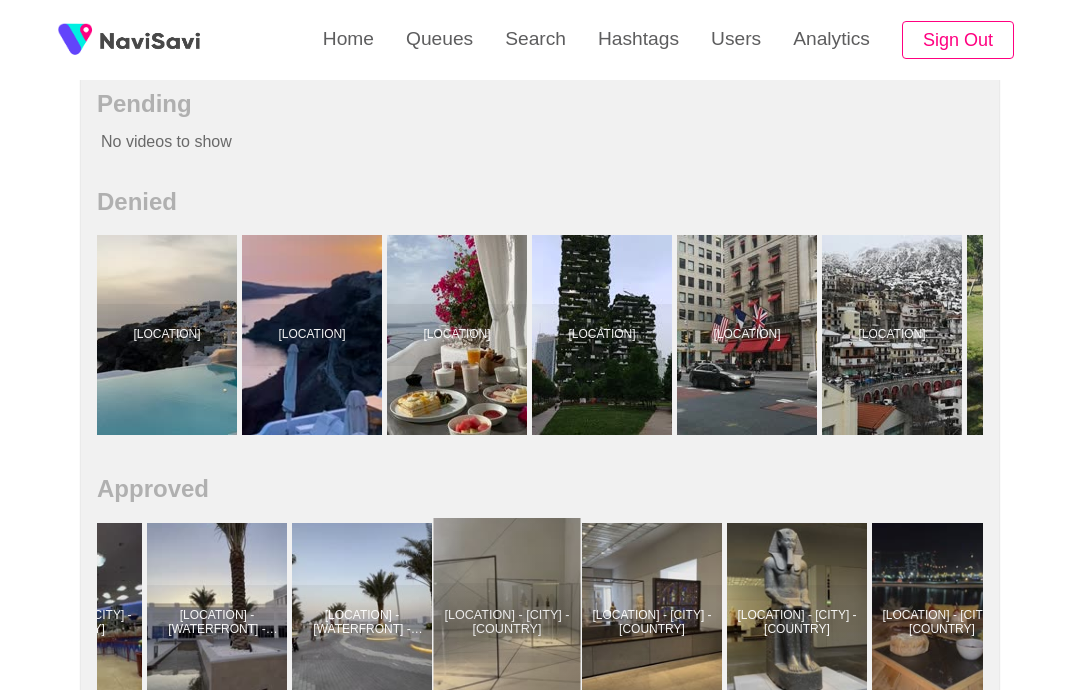 click at bounding box center (507, 623) 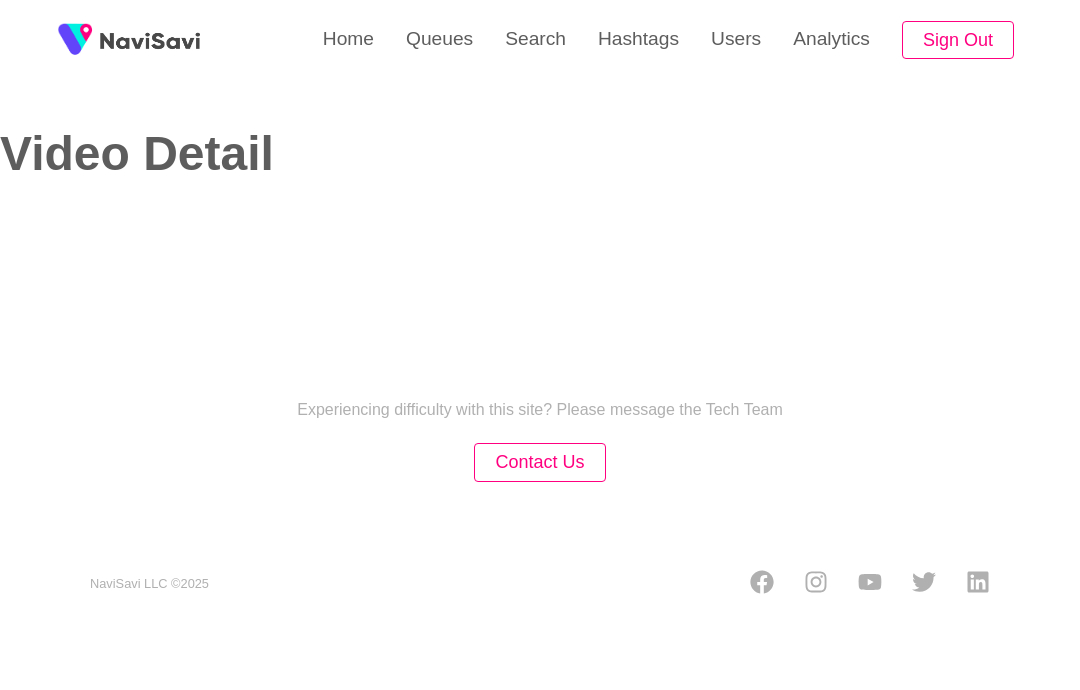 scroll, scrollTop: 0, scrollLeft: 0, axis: both 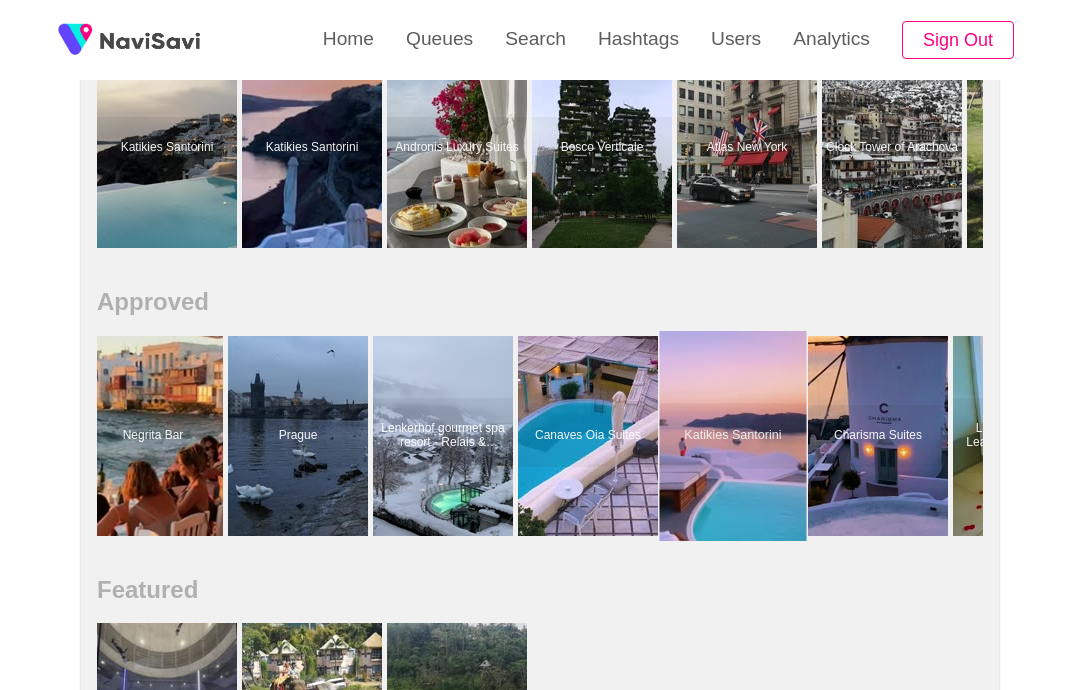 click at bounding box center [733, 436] 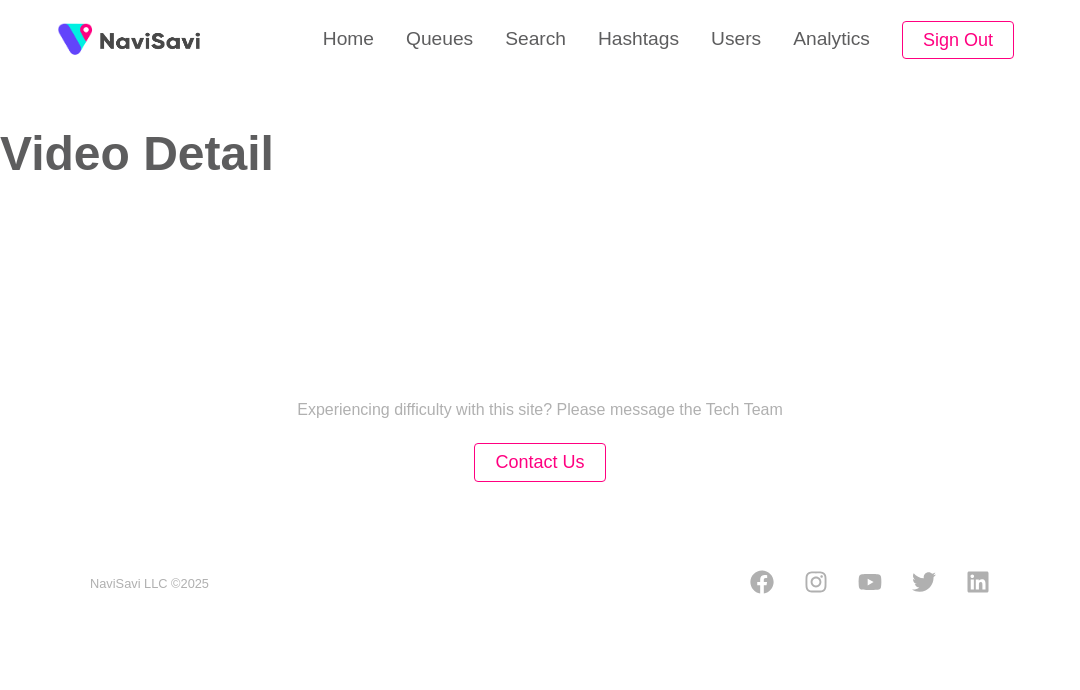 scroll, scrollTop: 0, scrollLeft: 0, axis: both 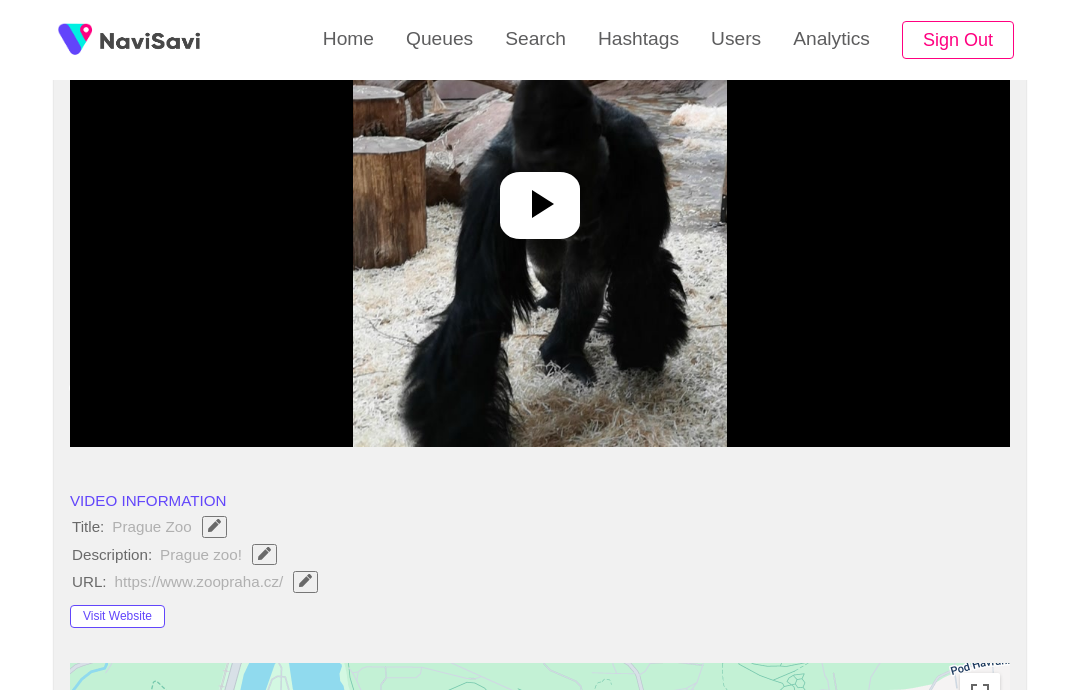 click at bounding box center [540, 204] 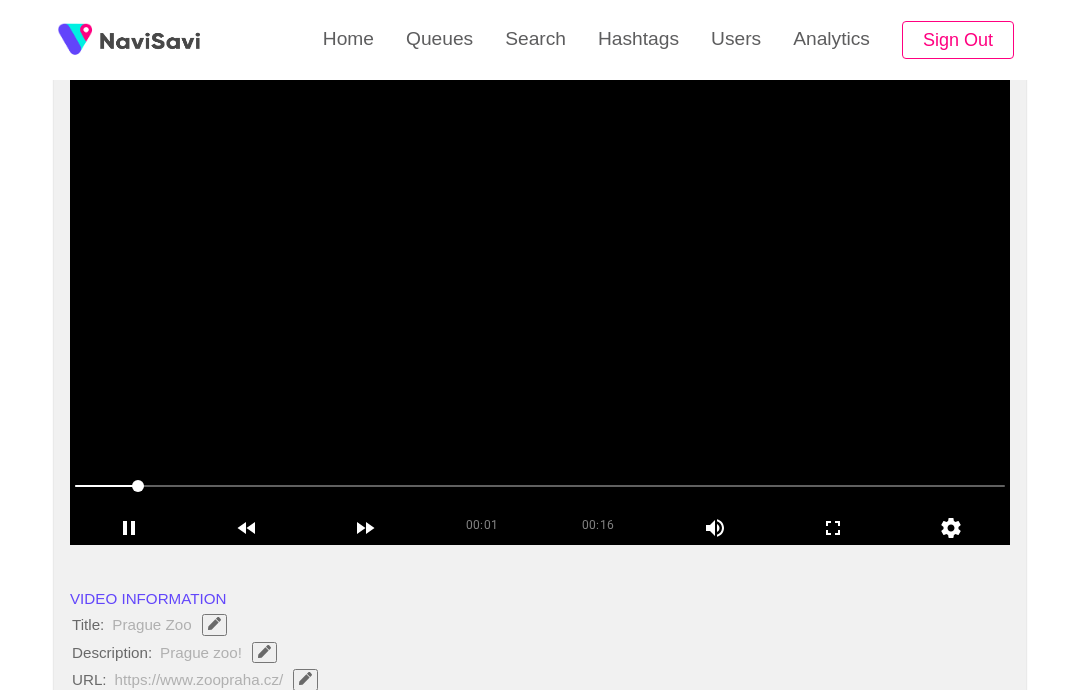 scroll, scrollTop: 219, scrollLeft: 1, axis: both 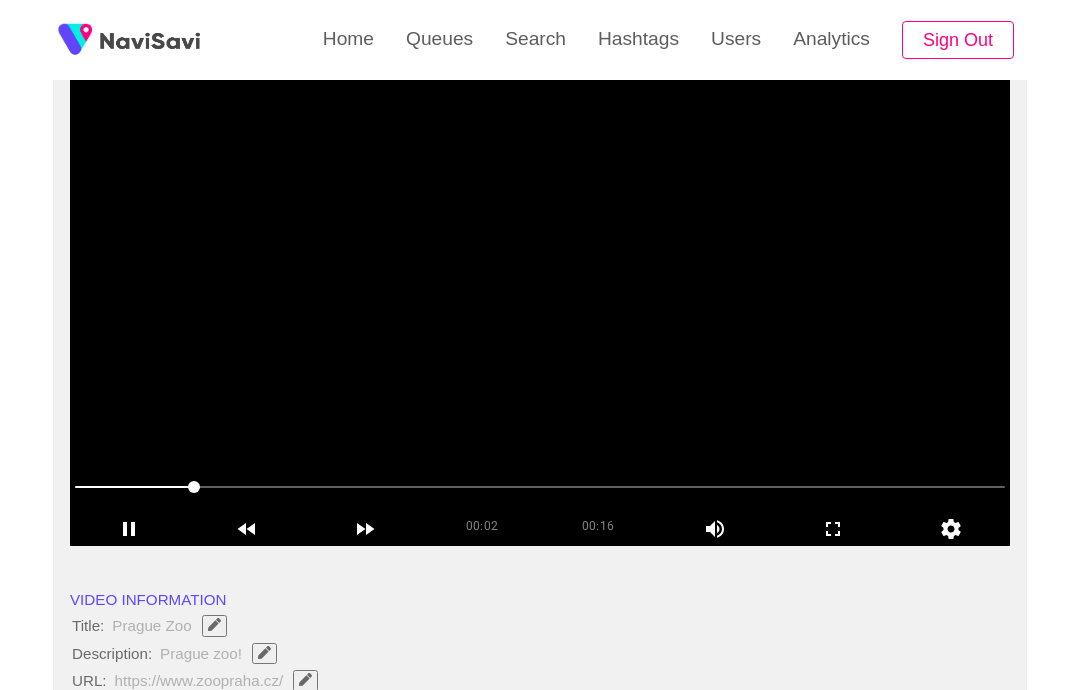 click at bounding box center [540, 296] 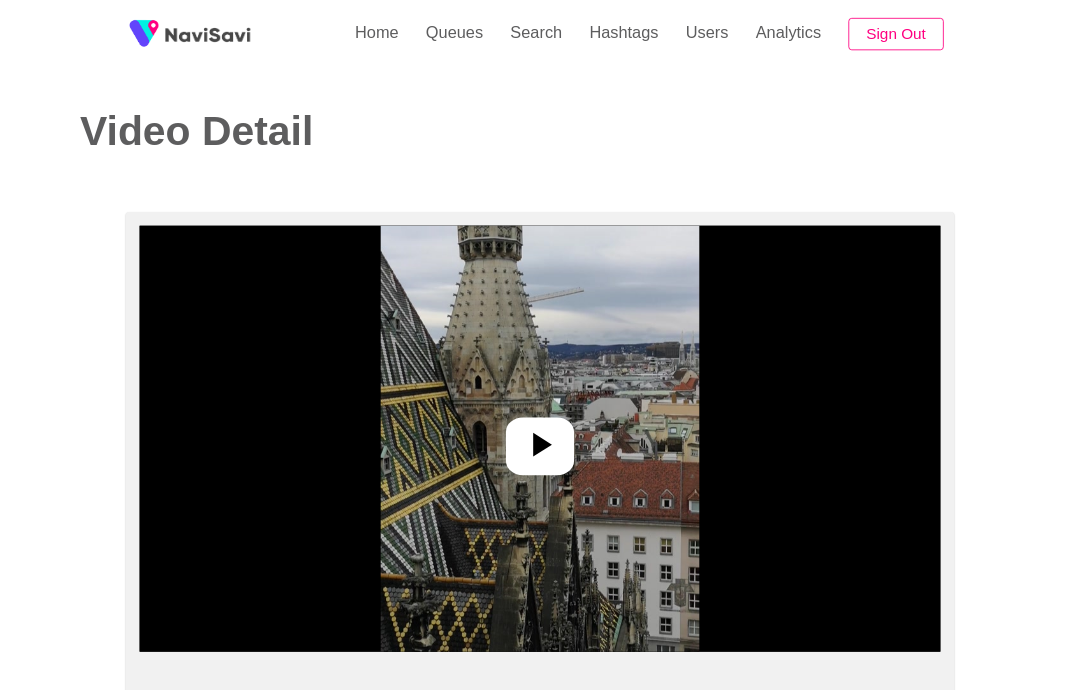 scroll, scrollTop: 0, scrollLeft: 0, axis: both 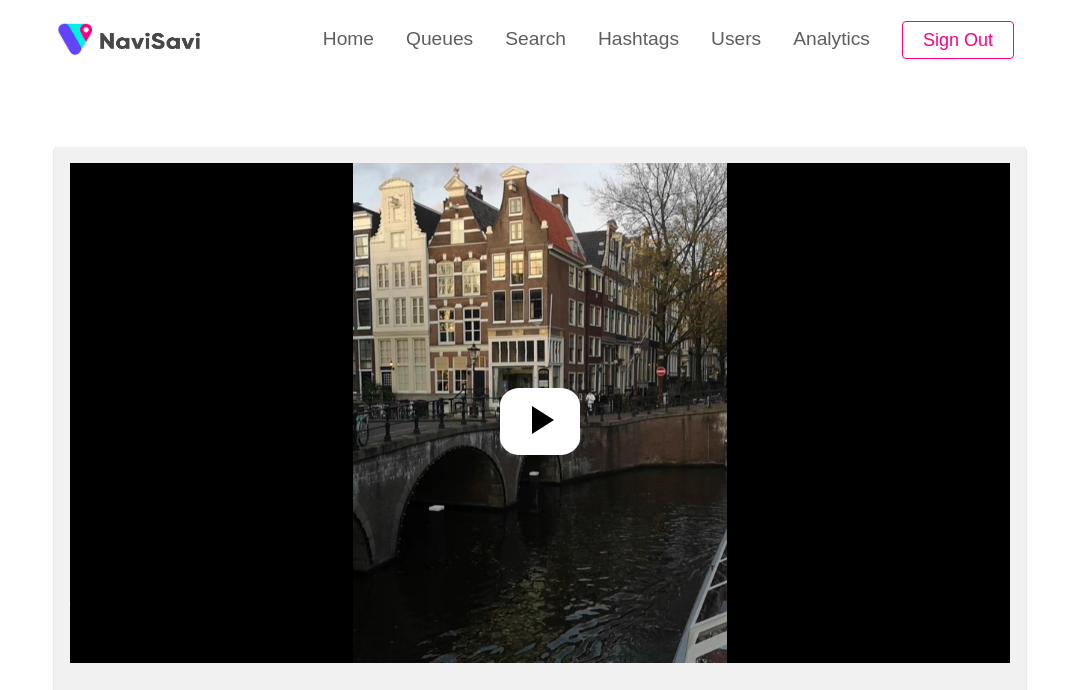 click at bounding box center (540, 413) 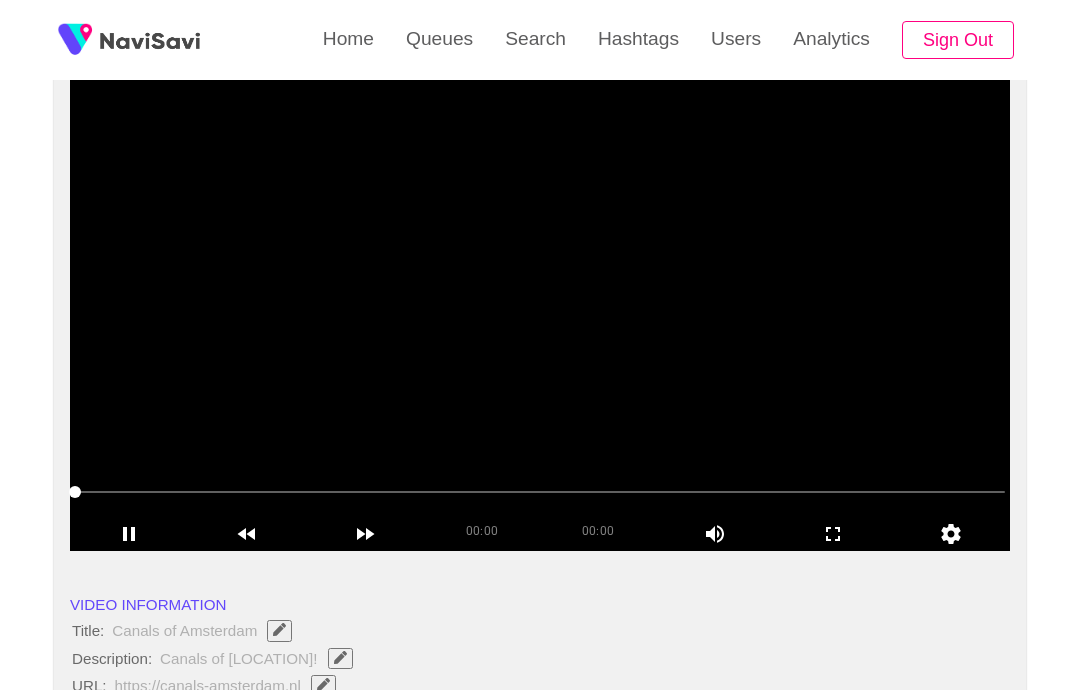 scroll, scrollTop: 212, scrollLeft: 0, axis: vertical 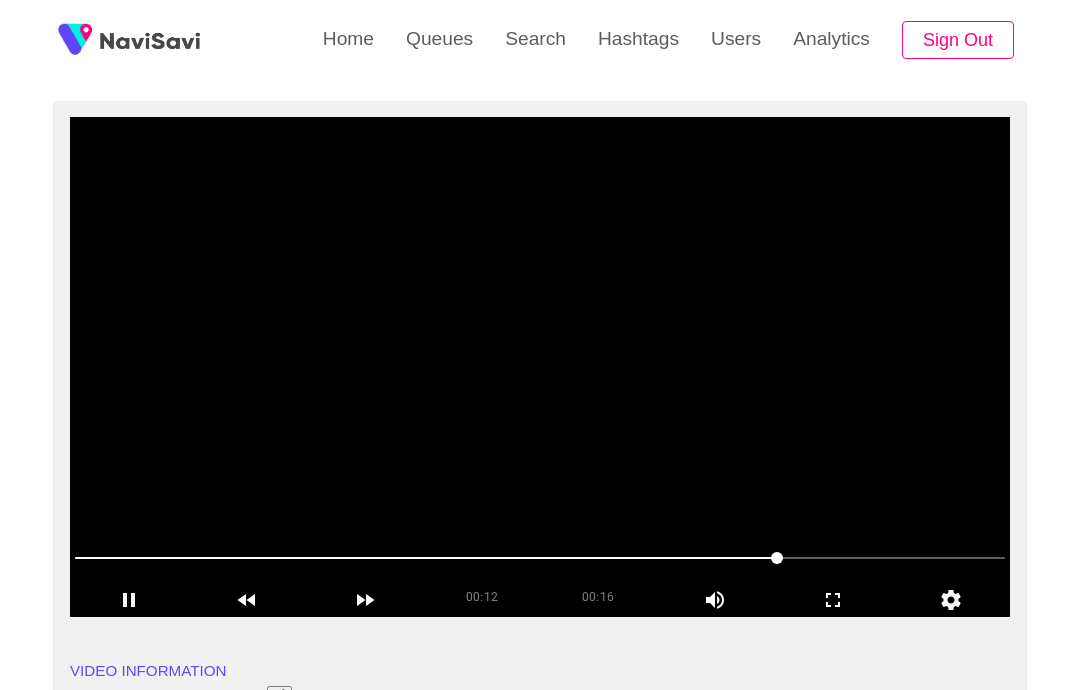 click at bounding box center [540, 367] 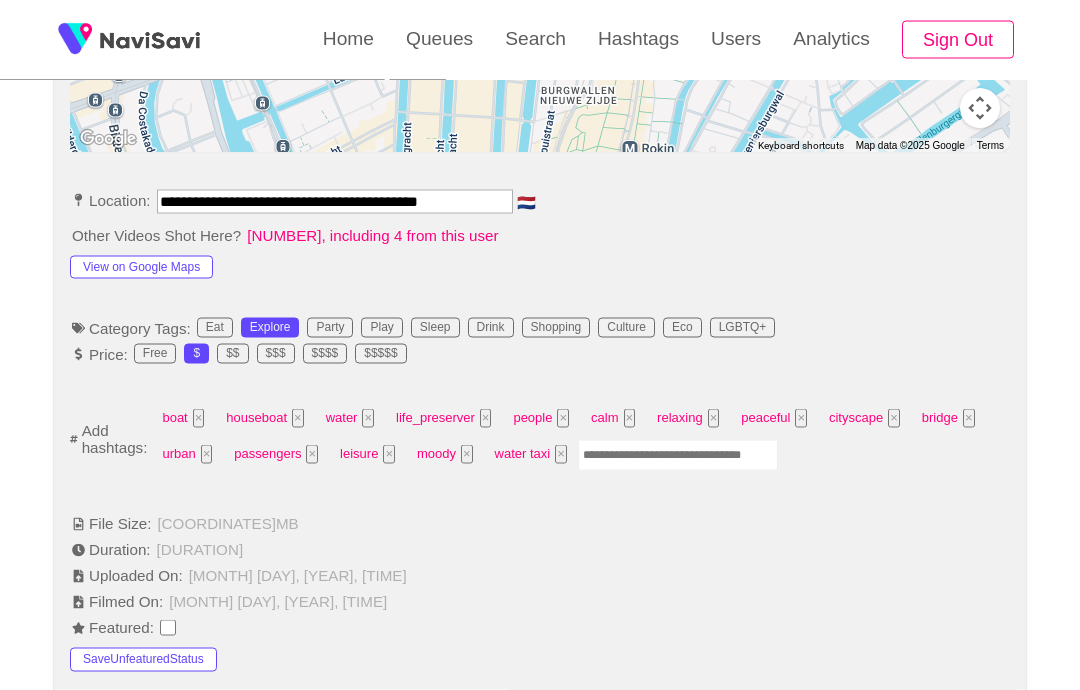 scroll, scrollTop: 1039, scrollLeft: 0, axis: vertical 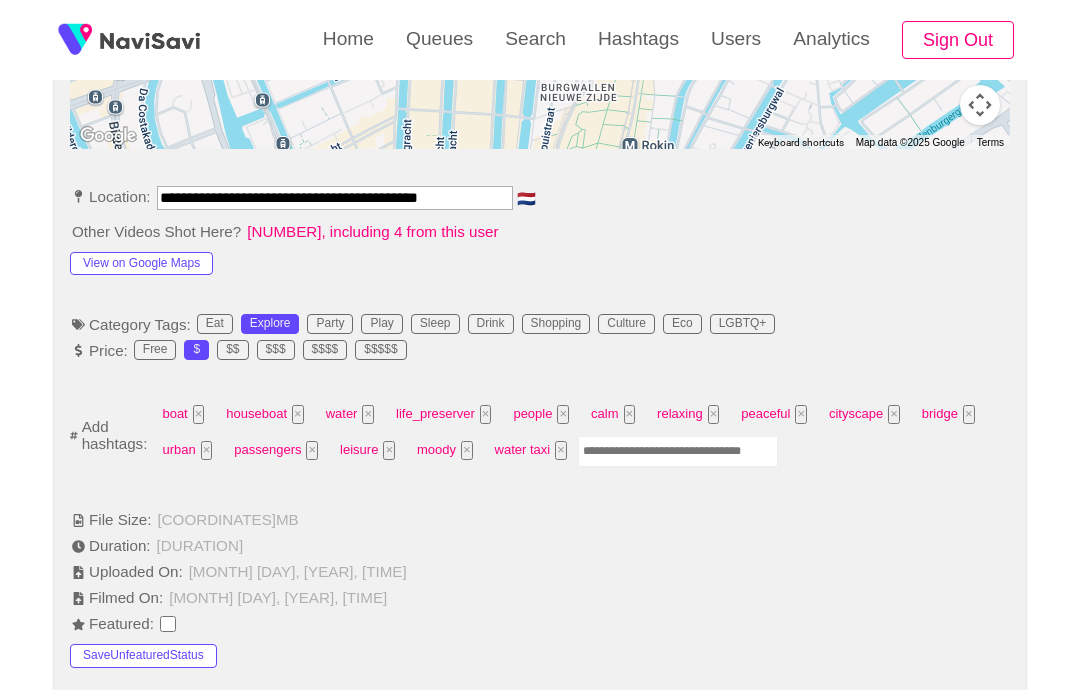 click at bounding box center (678, 451) 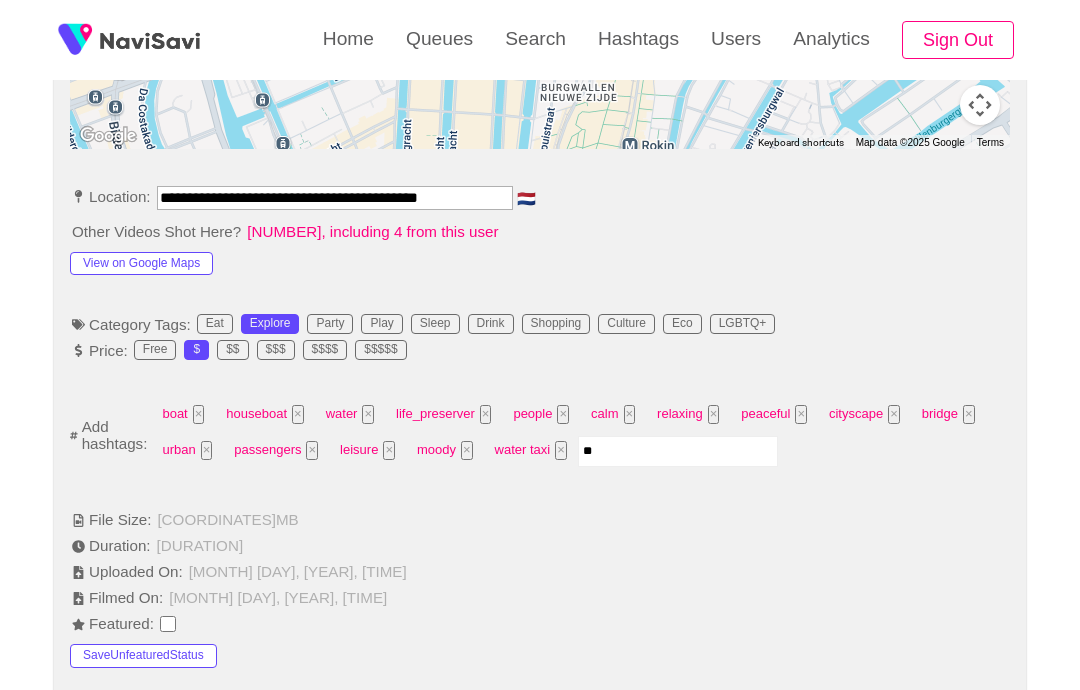 type on "**" 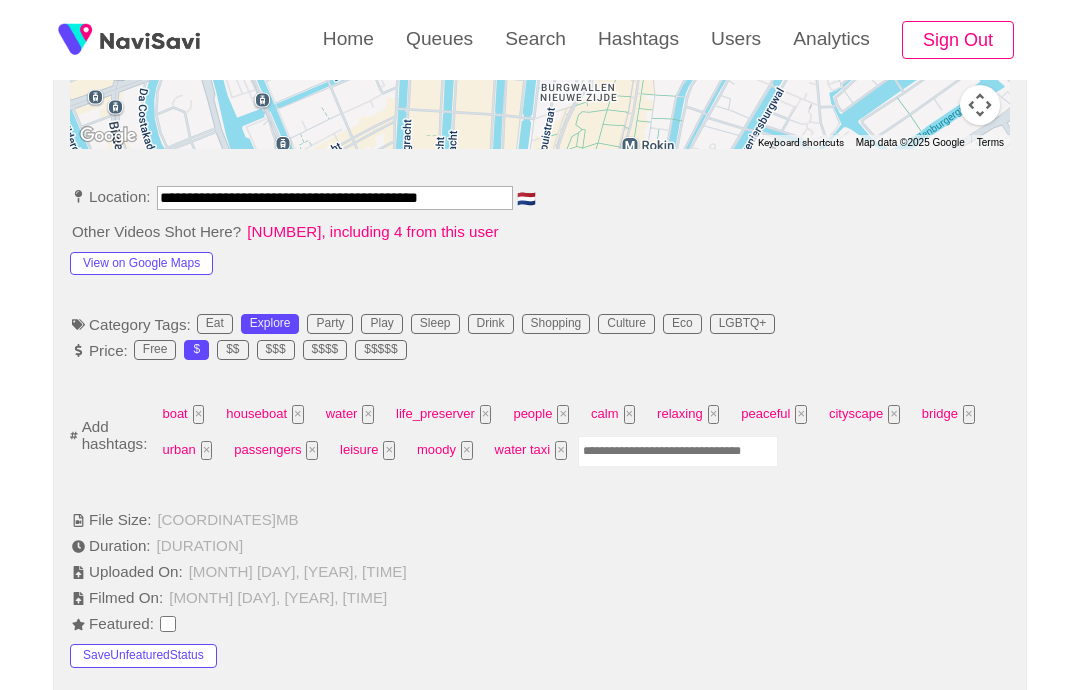 type 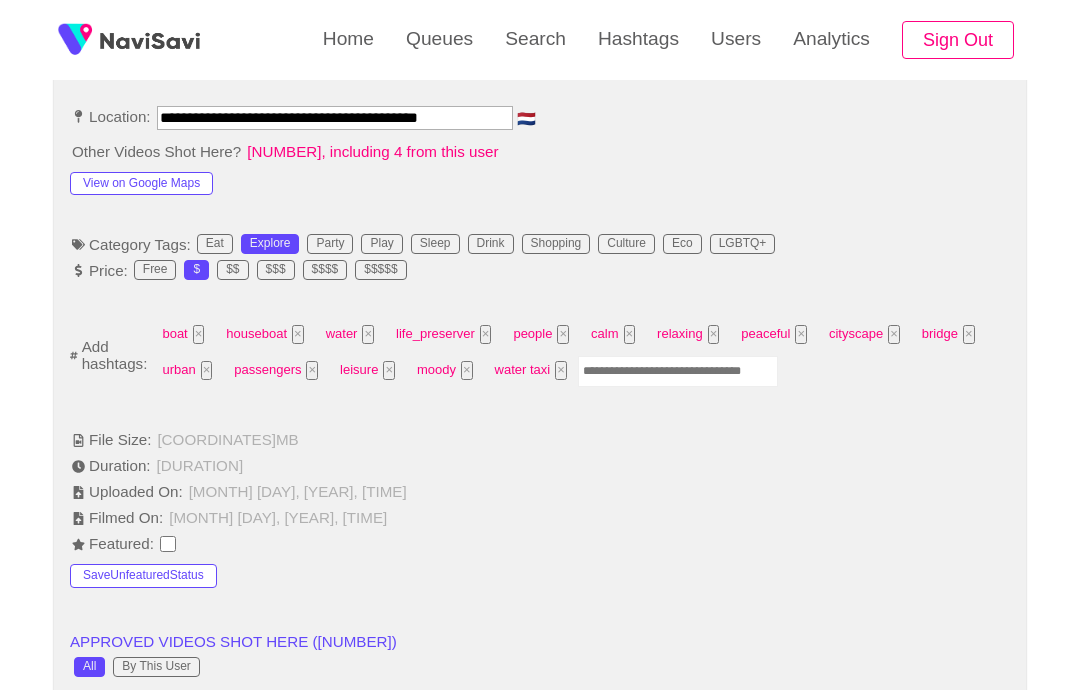 click at bounding box center [678, 371] 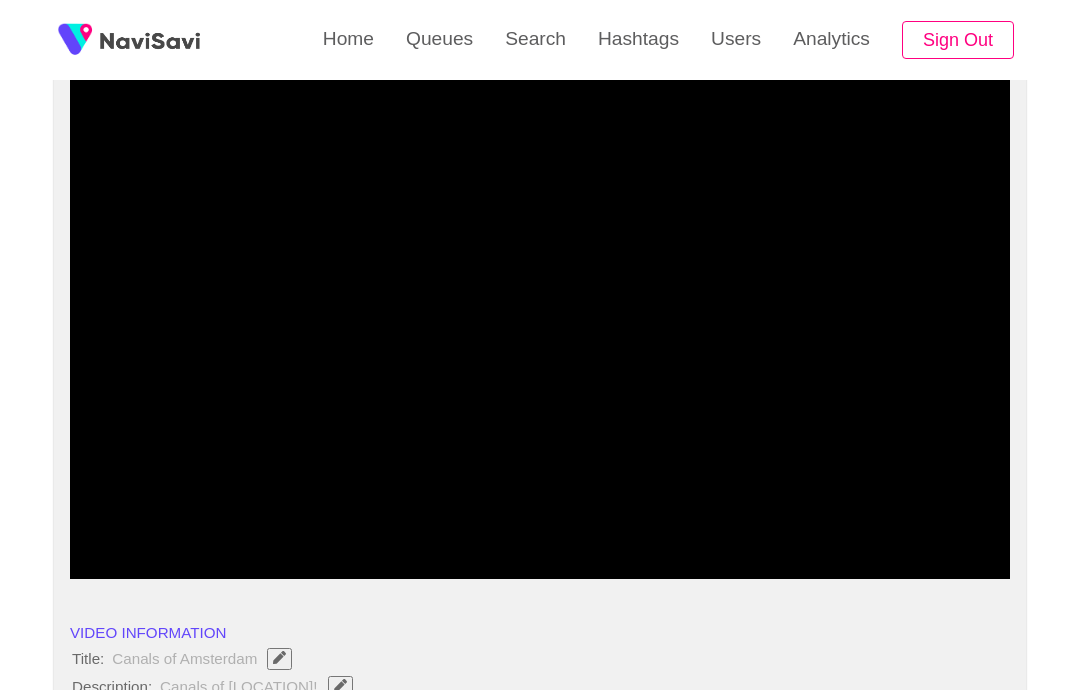 scroll, scrollTop: 124, scrollLeft: 0, axis: vertical 